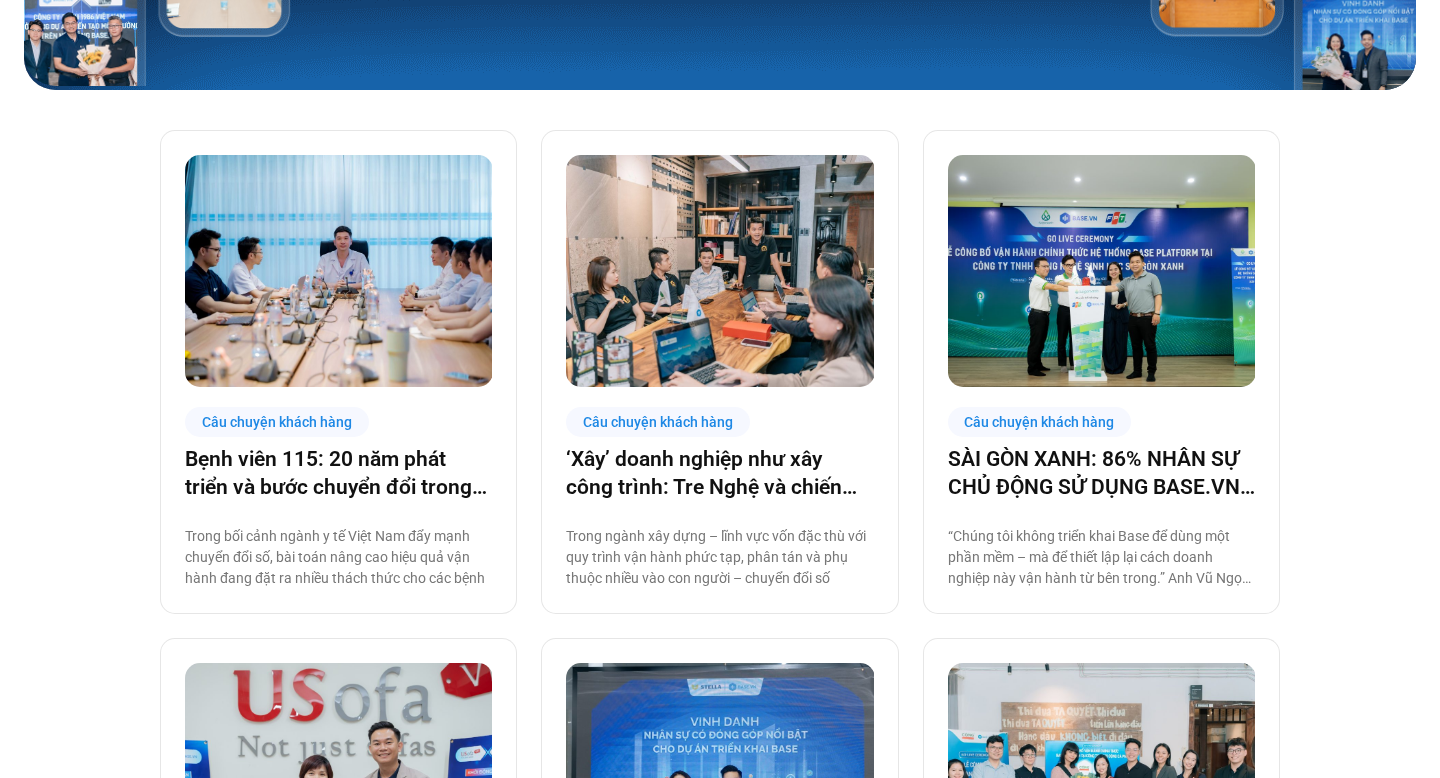 scroll, scrollTop: 0, scrollLeft: 0, axis: both 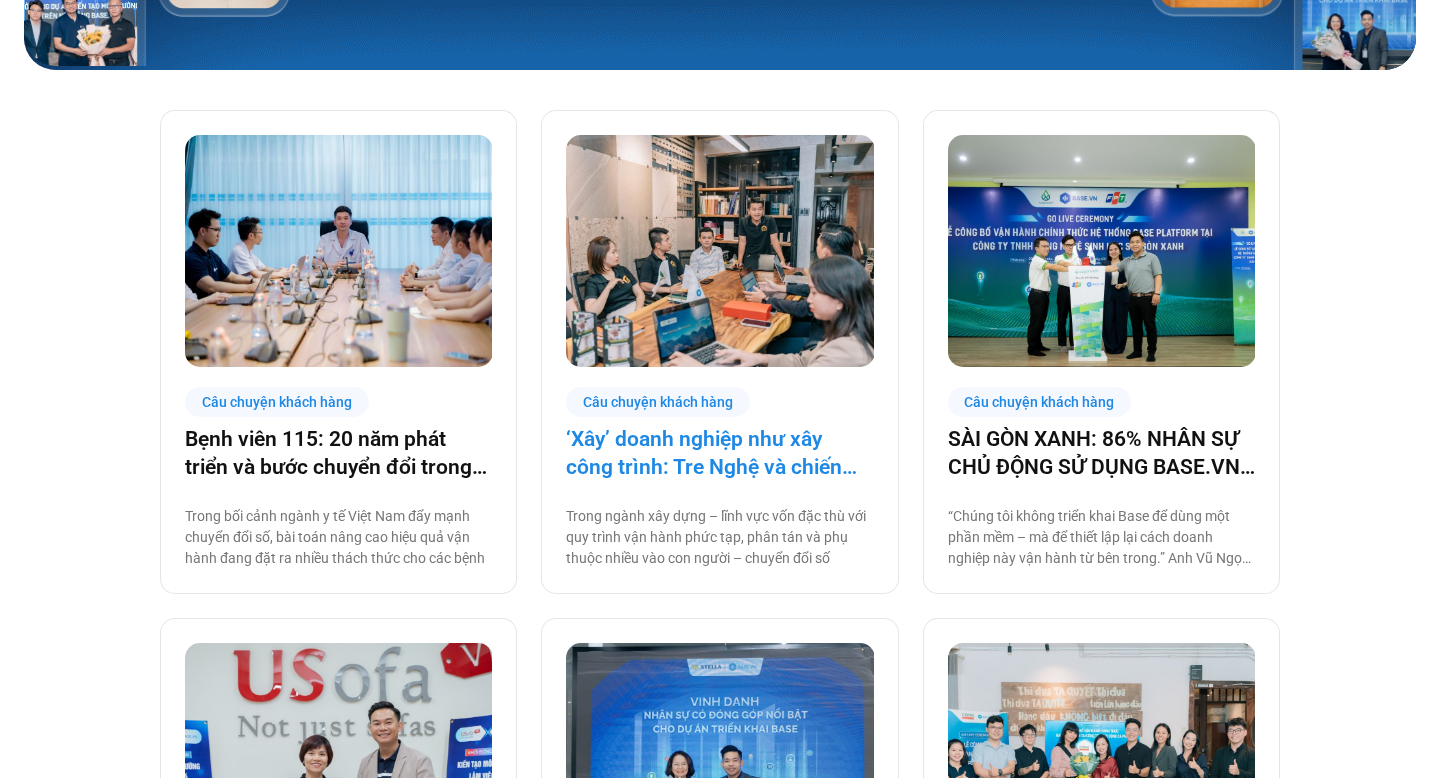 click on "‘Xây’ doanh nghiệp như xây công trình: Tre Nghệ và chiến lược chuyển đổi từ gốc" at bounding box center [719, 453] 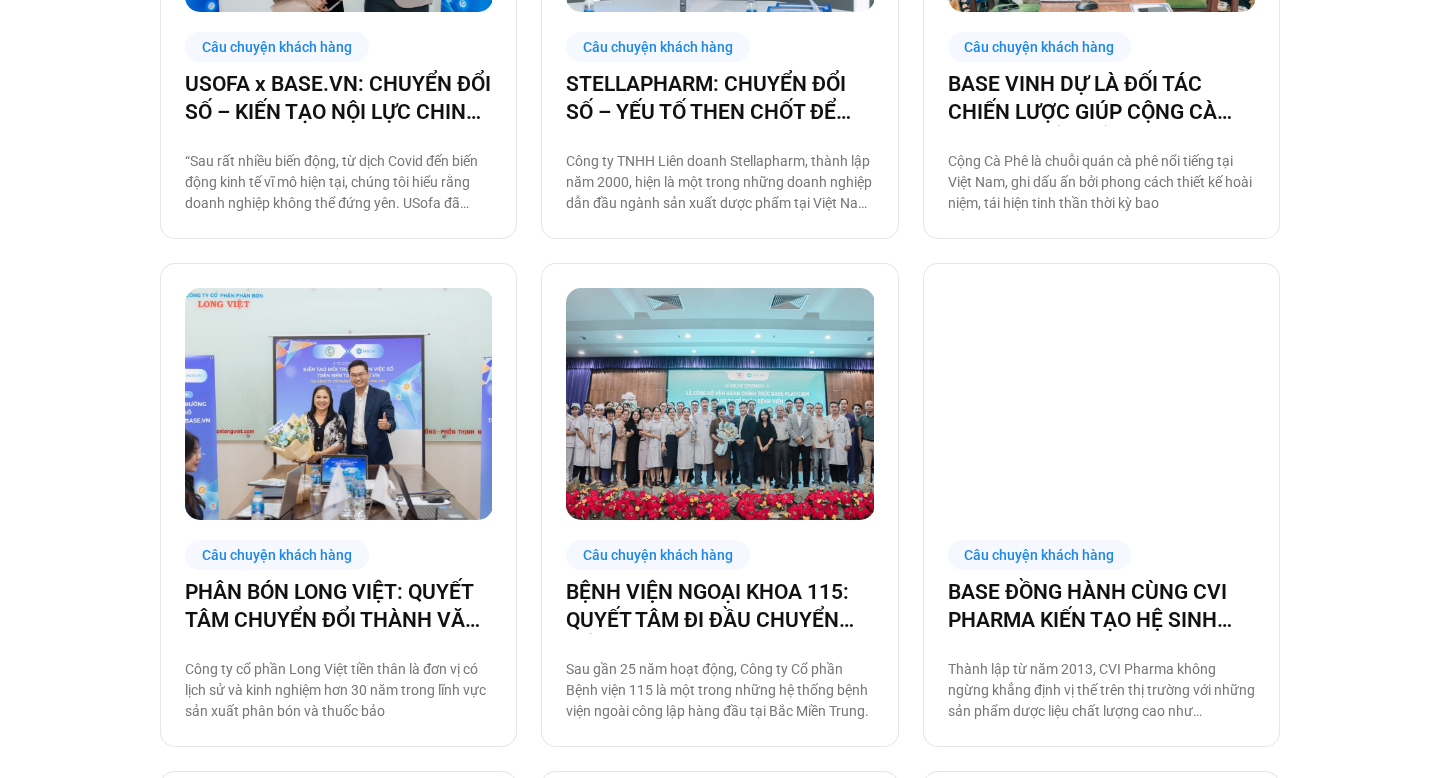 scroll, scrollTop: 1191, scrollLeft: 0, axis: vertical 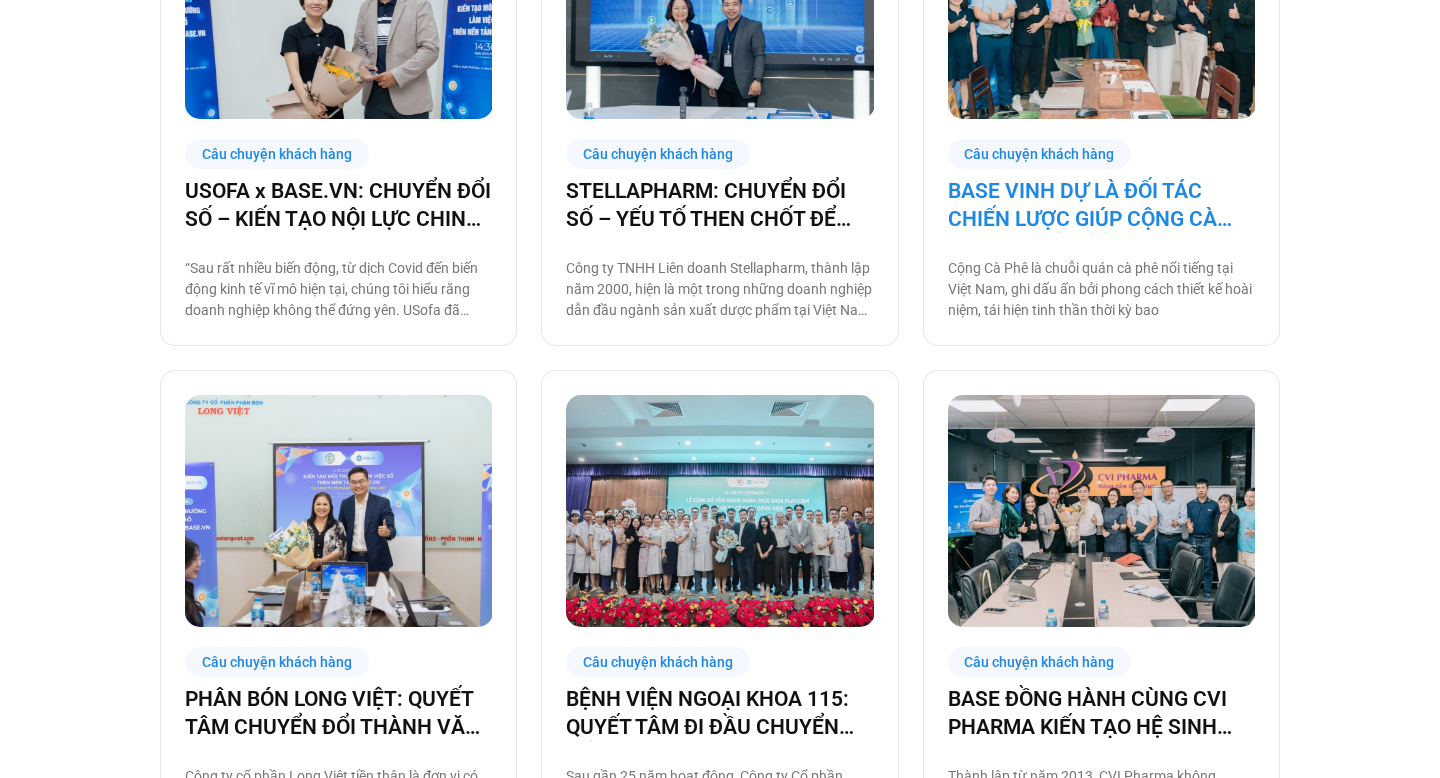 click on "BASE VINH DỰ LÀ ĐỐI TÁC CHIẾN LƯỢC GIÚP CỘNG CÀ PHÊ CHUYỂN ĐỔI SỐ VẬN HÀNH!" at bounding box center (1101, 205) 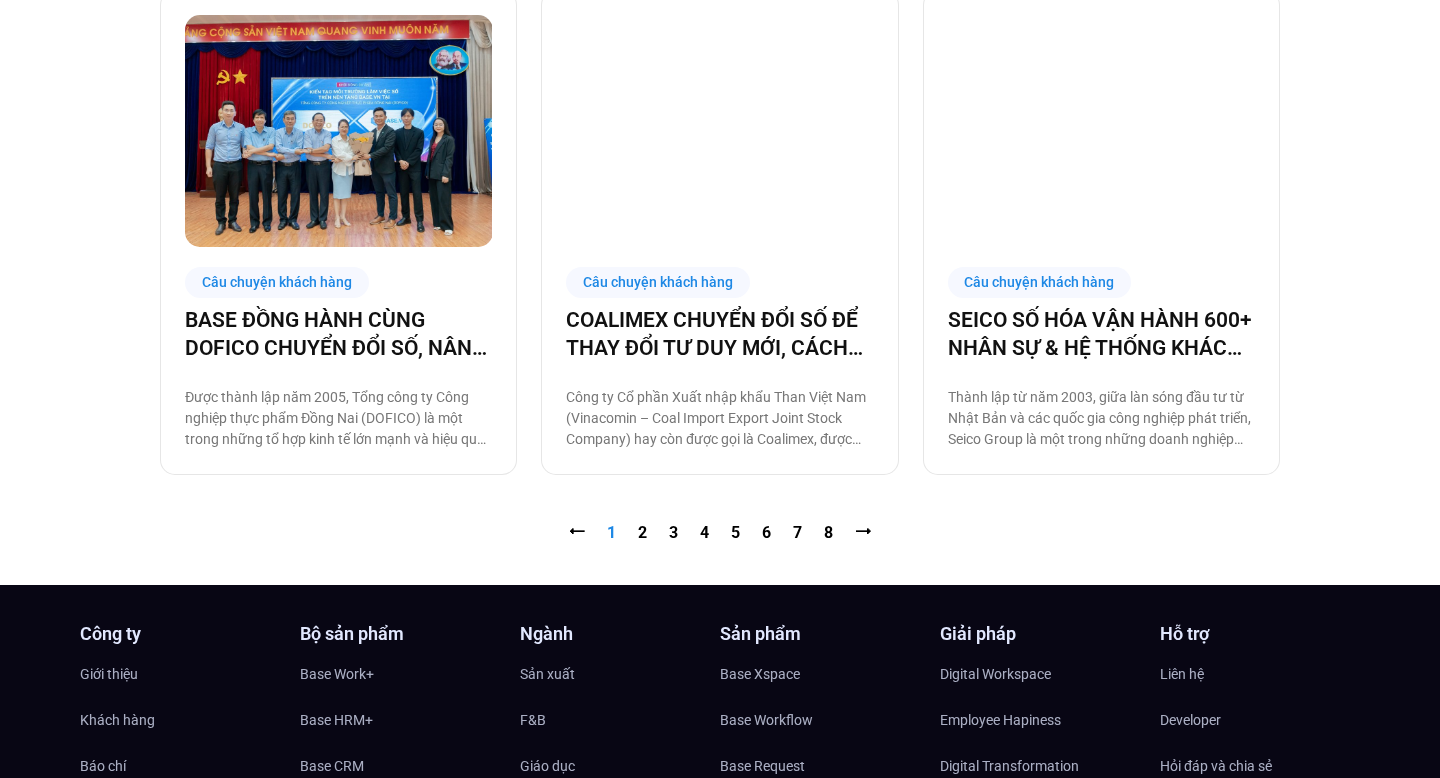 scroll, scrollTop: 2080, scrollLeft: 0, axis: vertical 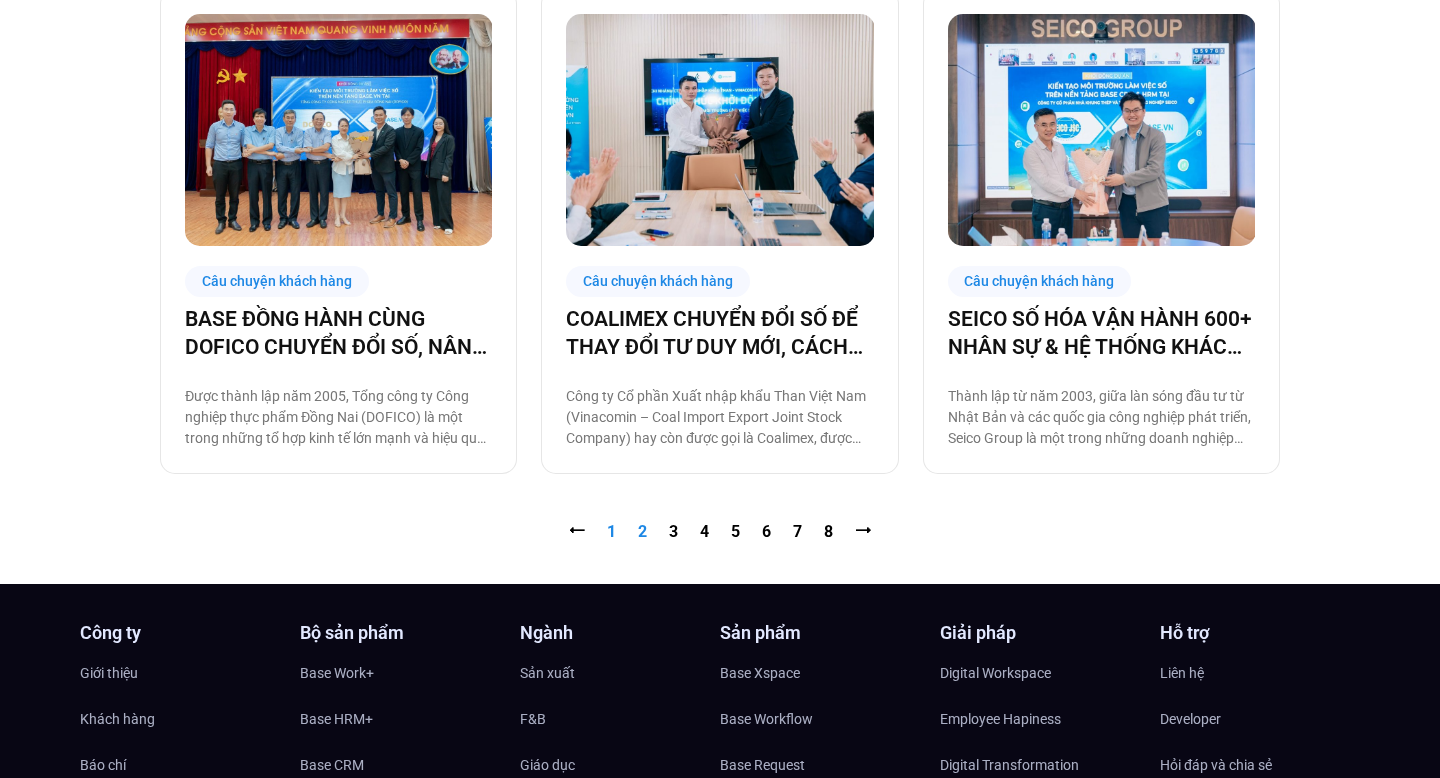 click on "Trang 2" at bounding box center (642, 531) 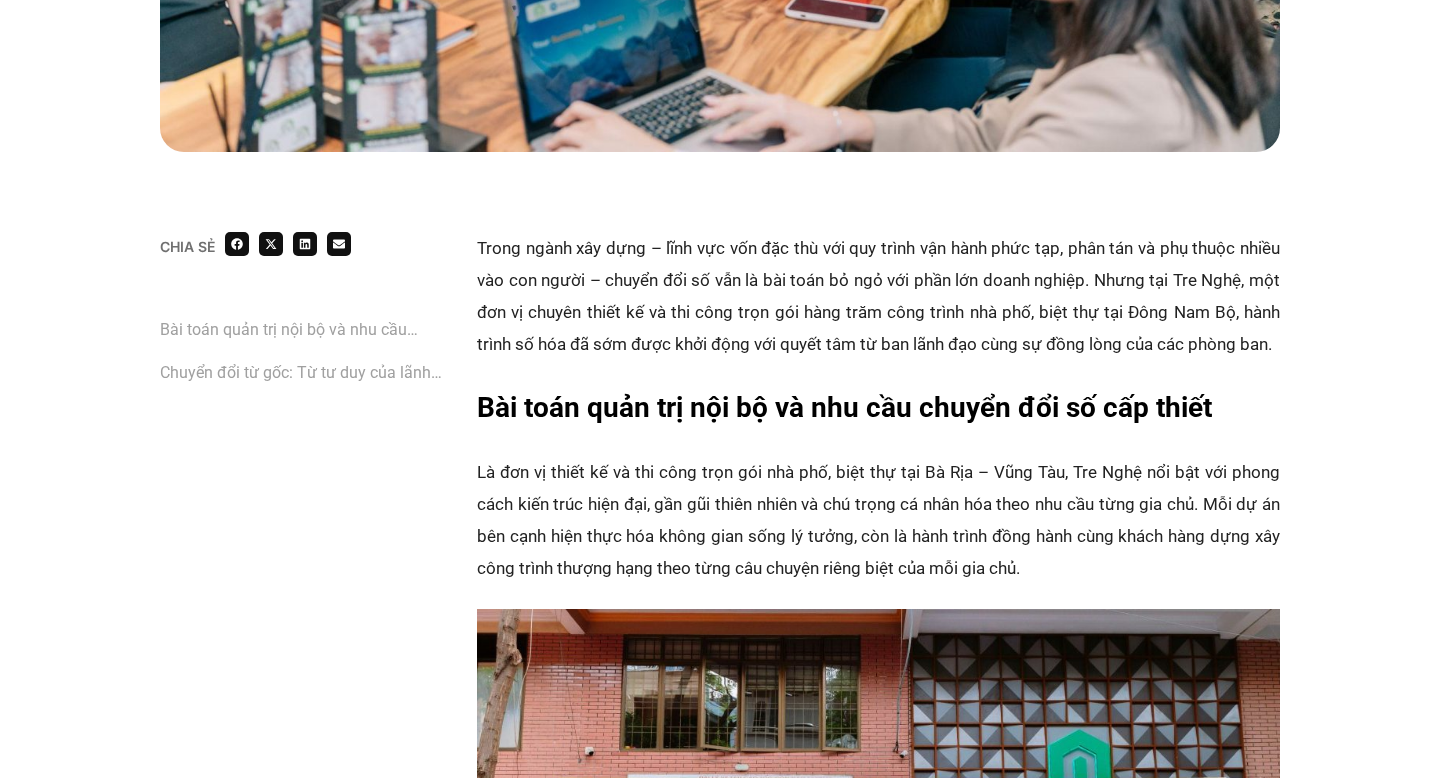 scroll, scrollTop: 1160, scrollLeft: 0, axis: vertical 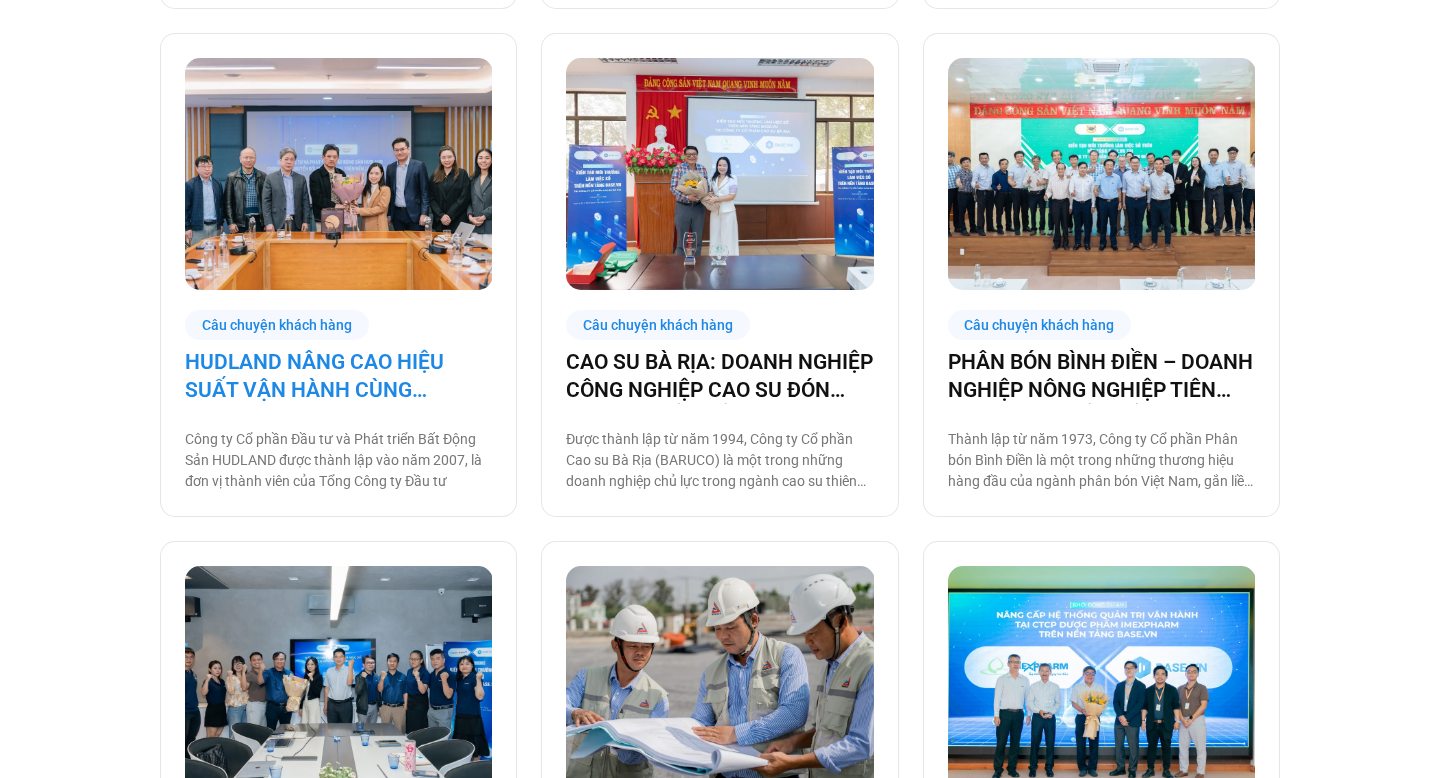 click on "HUDLAND NÂNG CAO HIỆU SUẤT VẬN HÀNH CÙNG BASE.VN" at bounding box center (338, 376) 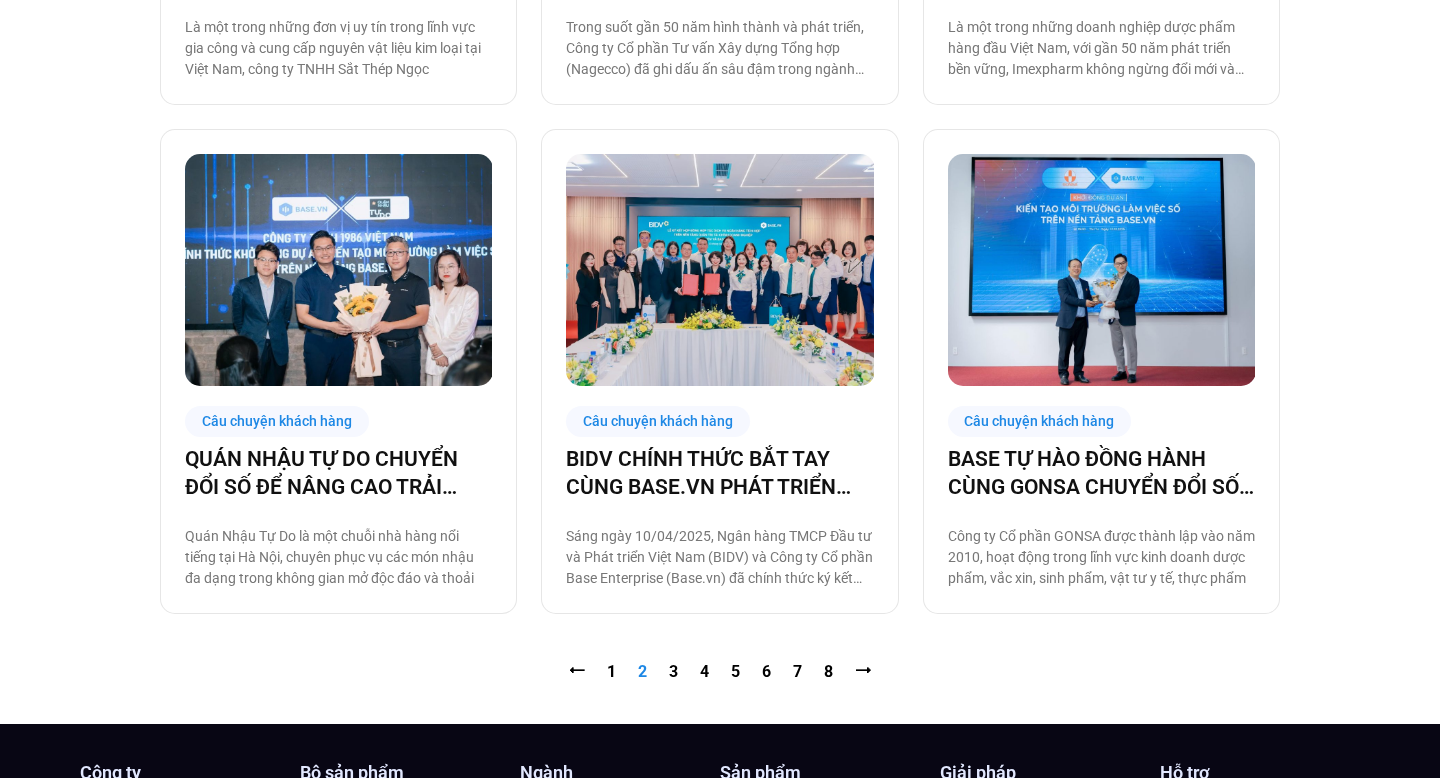 scroll, scrollTop: 1944, scrollLeft: 0, axis: vertical 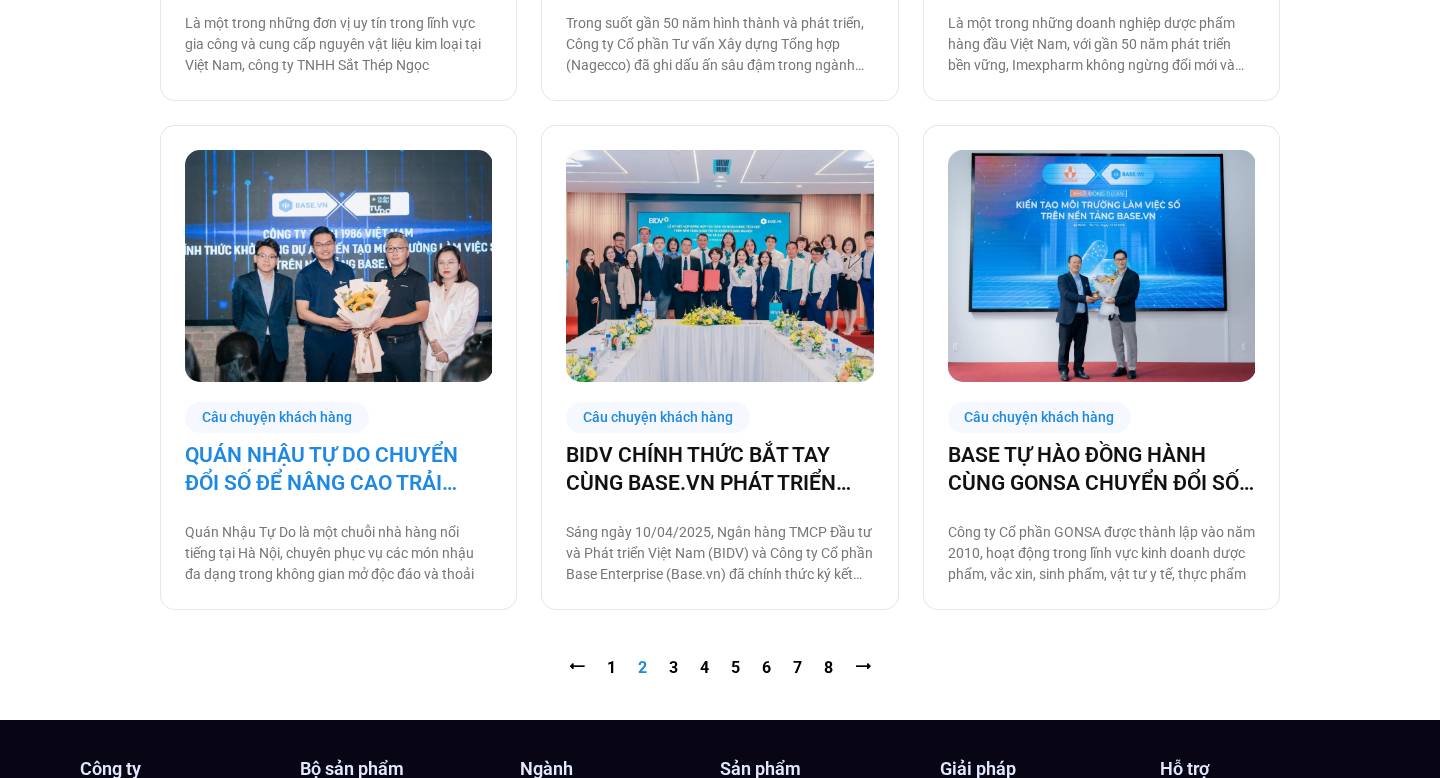 click on "QUÁN NHẬU TỰ DO CHUYỂN ĐỔI SỐ ĐỂ NÂNG CAO TRẢI NGHIỆM CHO 1000 NHÂN SỰ" at bounding box center [338, 469] 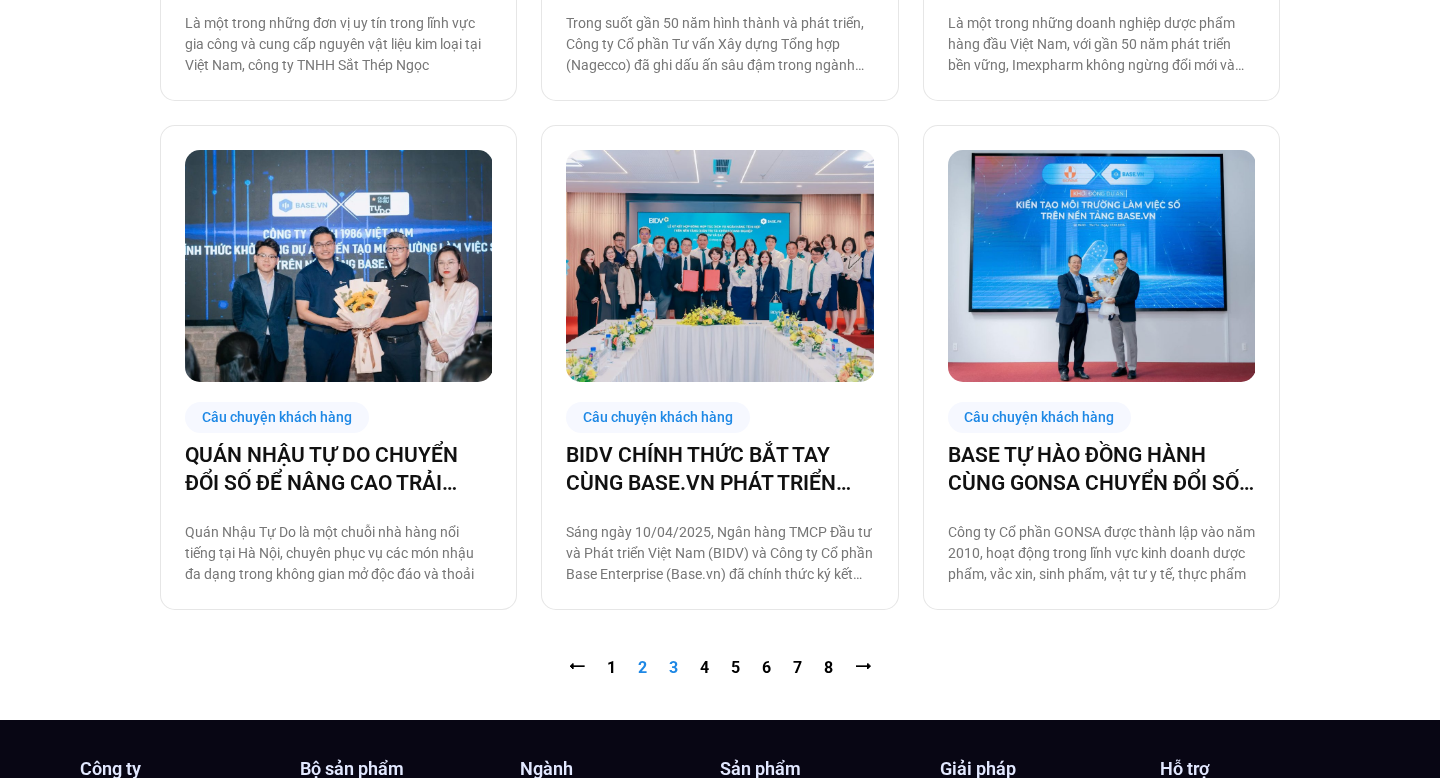 click on "Trang 3" at bounding box center [673, 667] 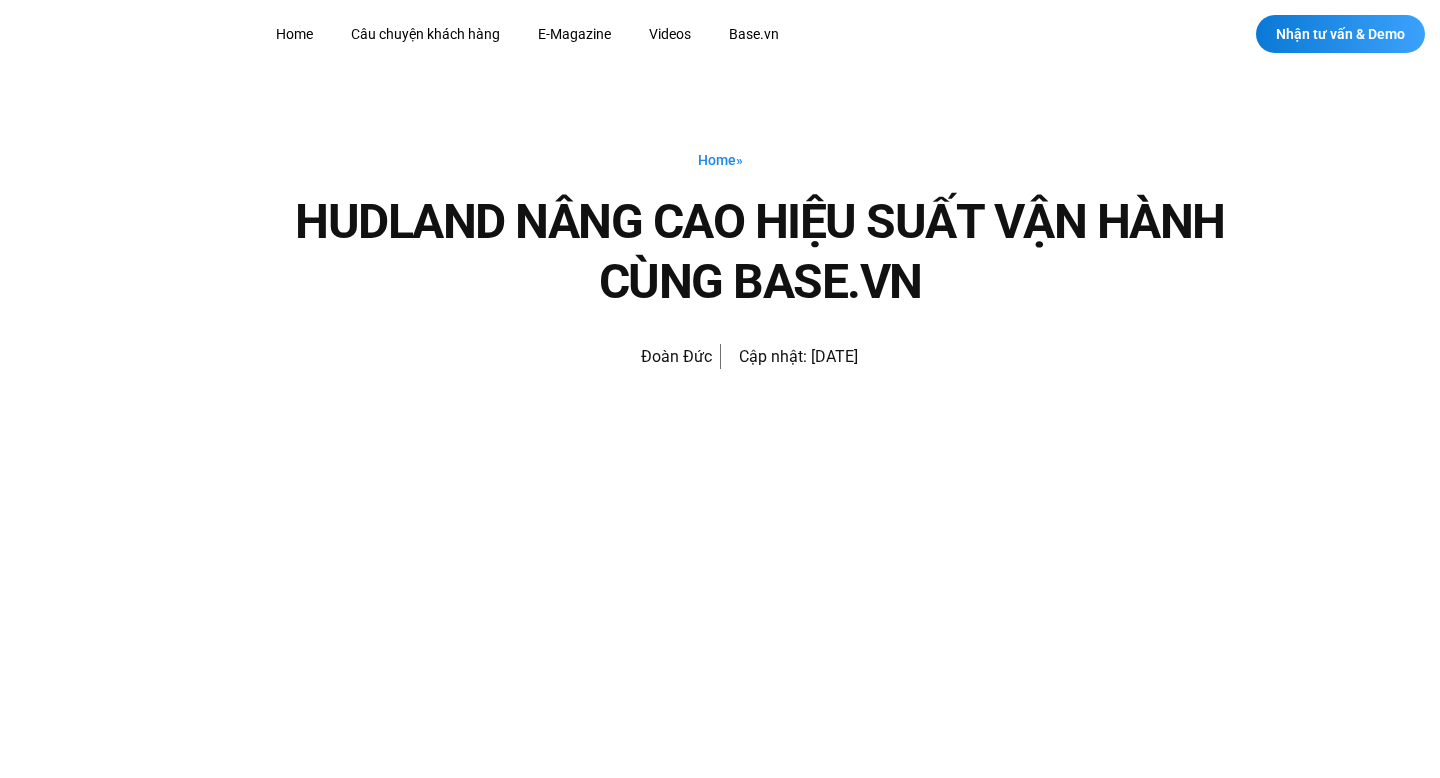 scroll, scrollTop: 0, scrollLeft: 0, axis: both 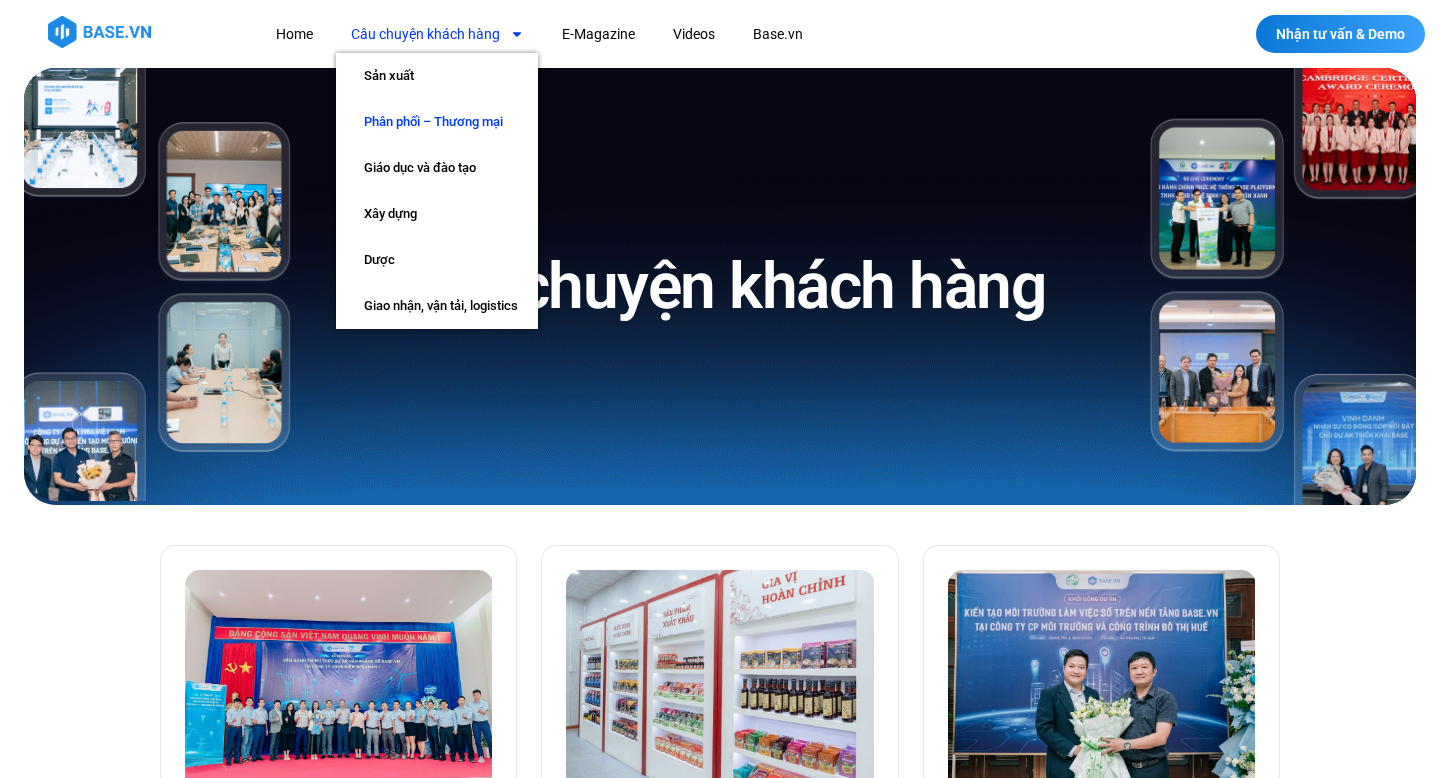 click on "Phân phối – Thương mại" 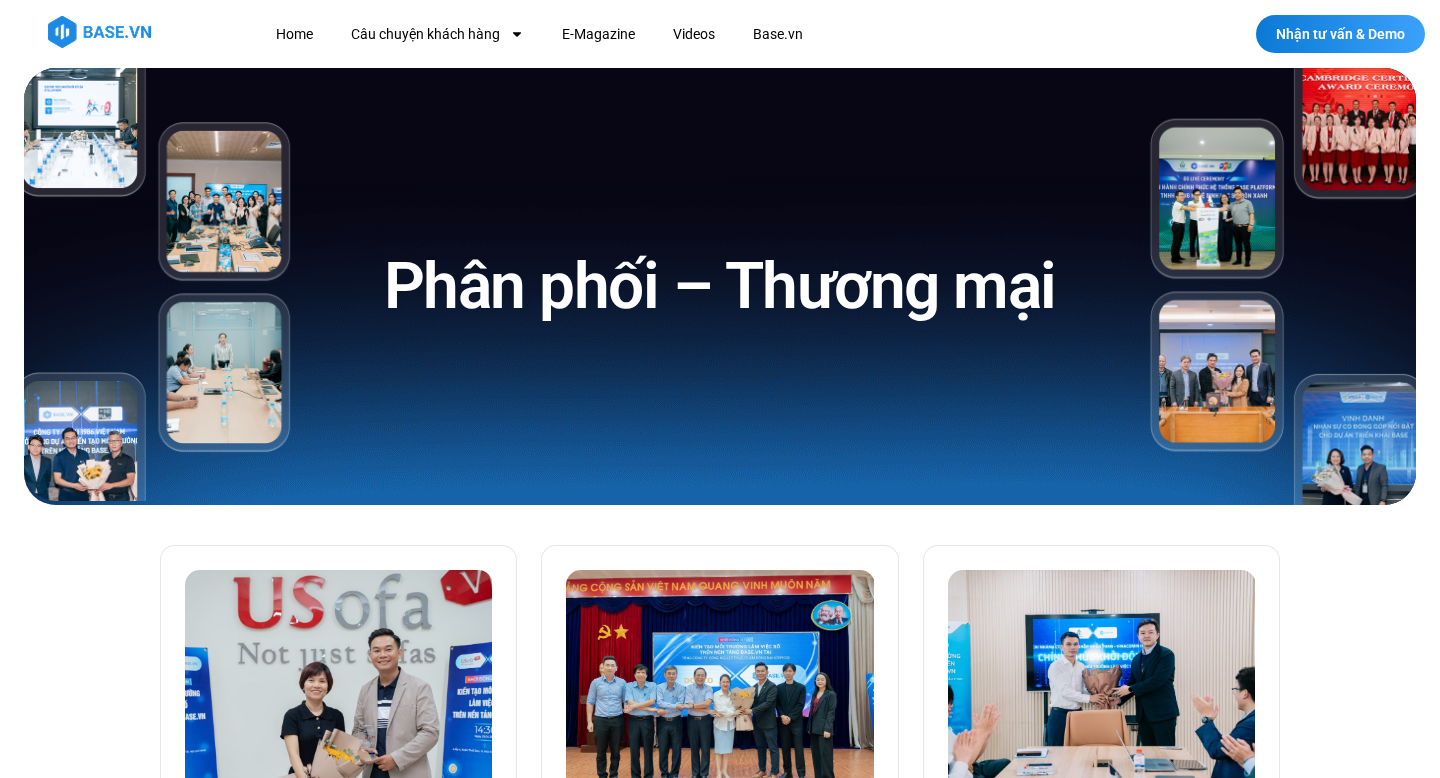 scroll, scrollTop: 0, scrollLeft: 0, axis: both 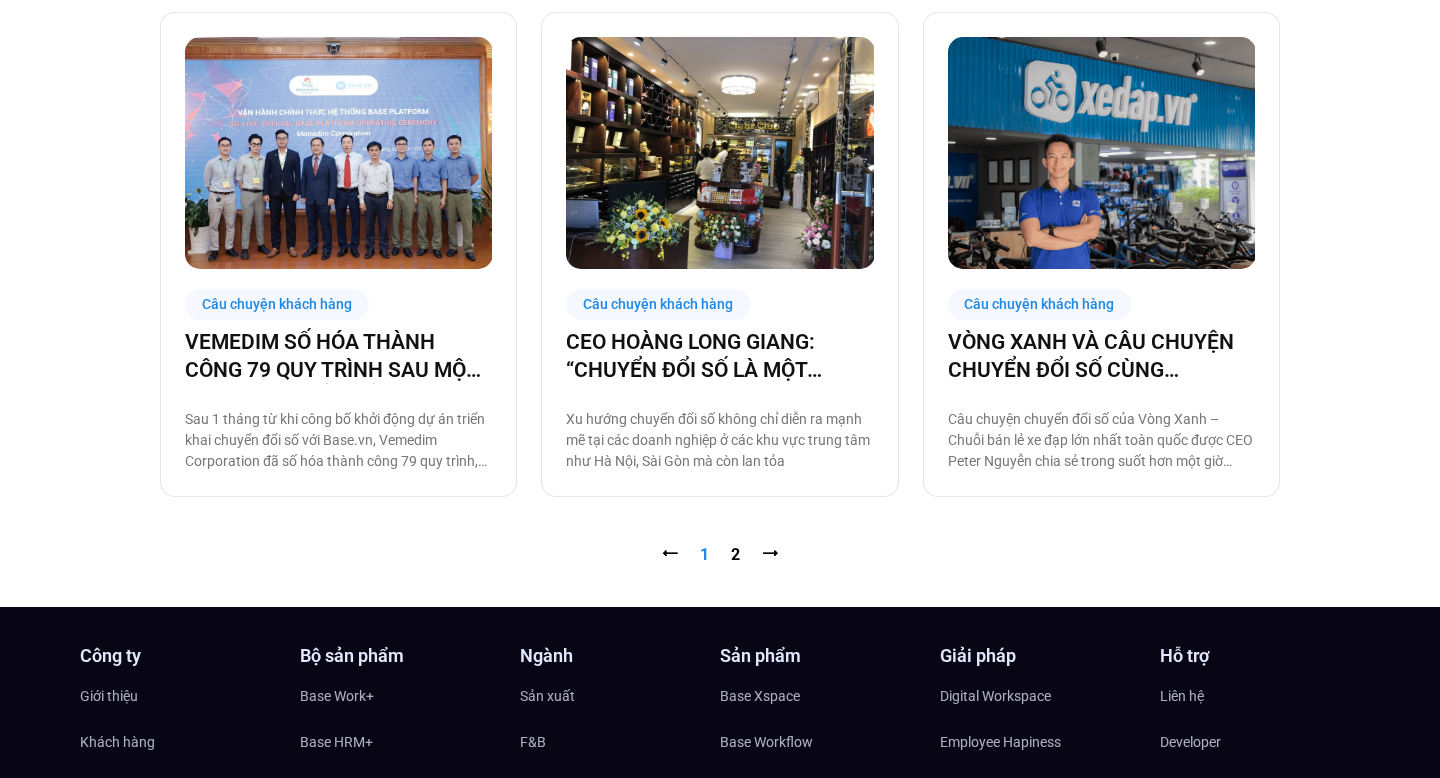 click on "⭠
Trang 1
Trang 2
⭢" at bounding box center [720, 555] 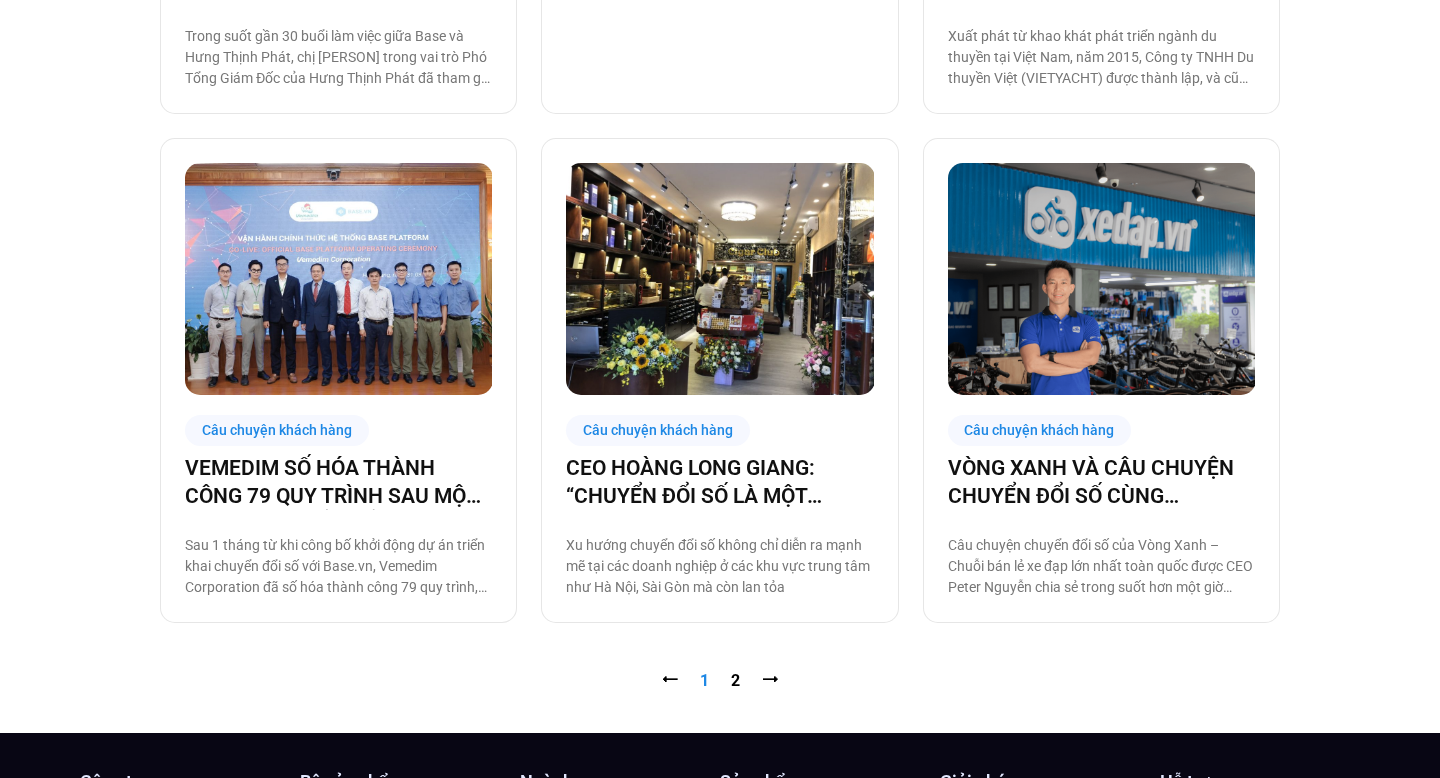 scroll, scrollTop: 1930, scrollLeft: 0, axis: vertical 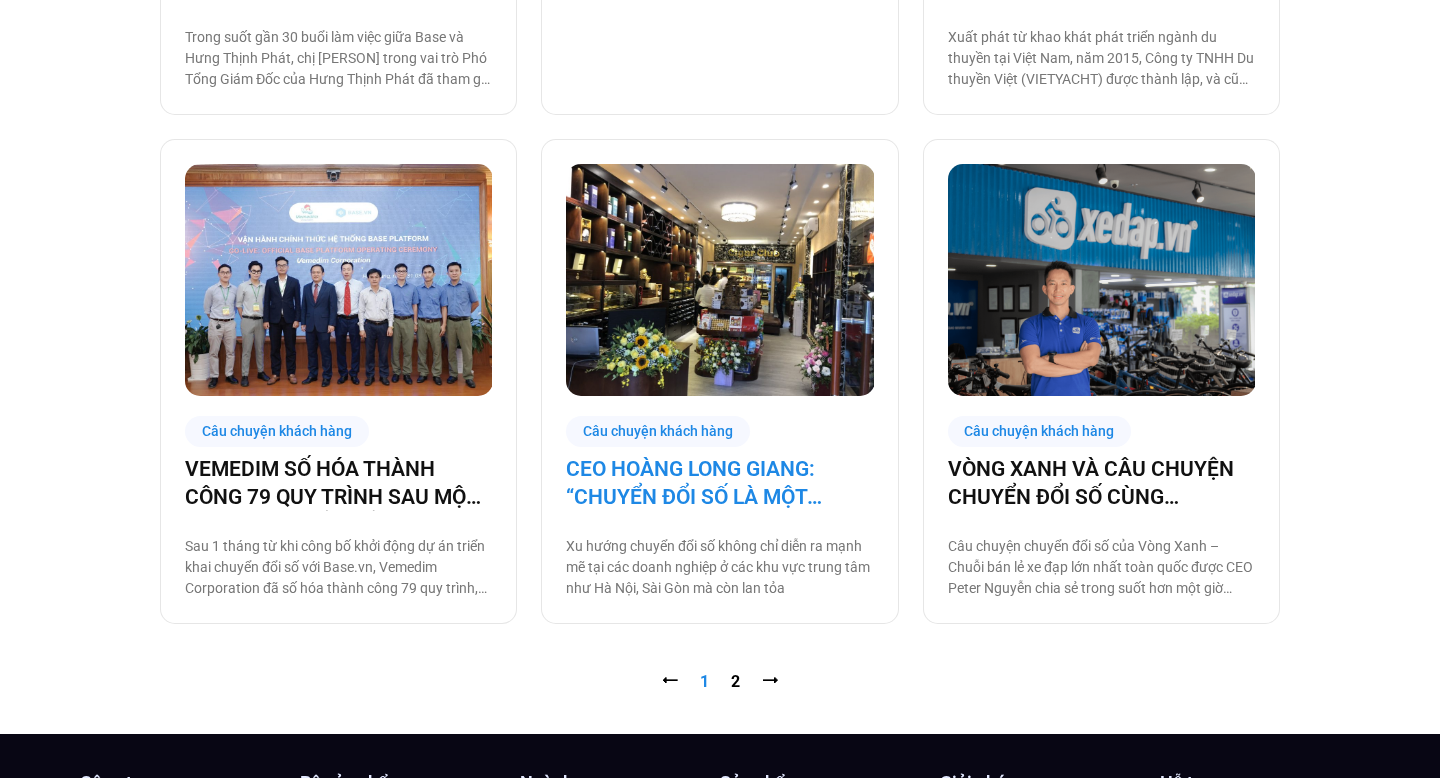 click on "CEO HOÀNG LONG GIANG: “CHUYỂN ĐỔI SỐ LÀ MỘT KHOẢN ĐẦU TƯ, KHÔNG PHẢI LÀ CHI PHÍ”" at bounding box center [719, 483] 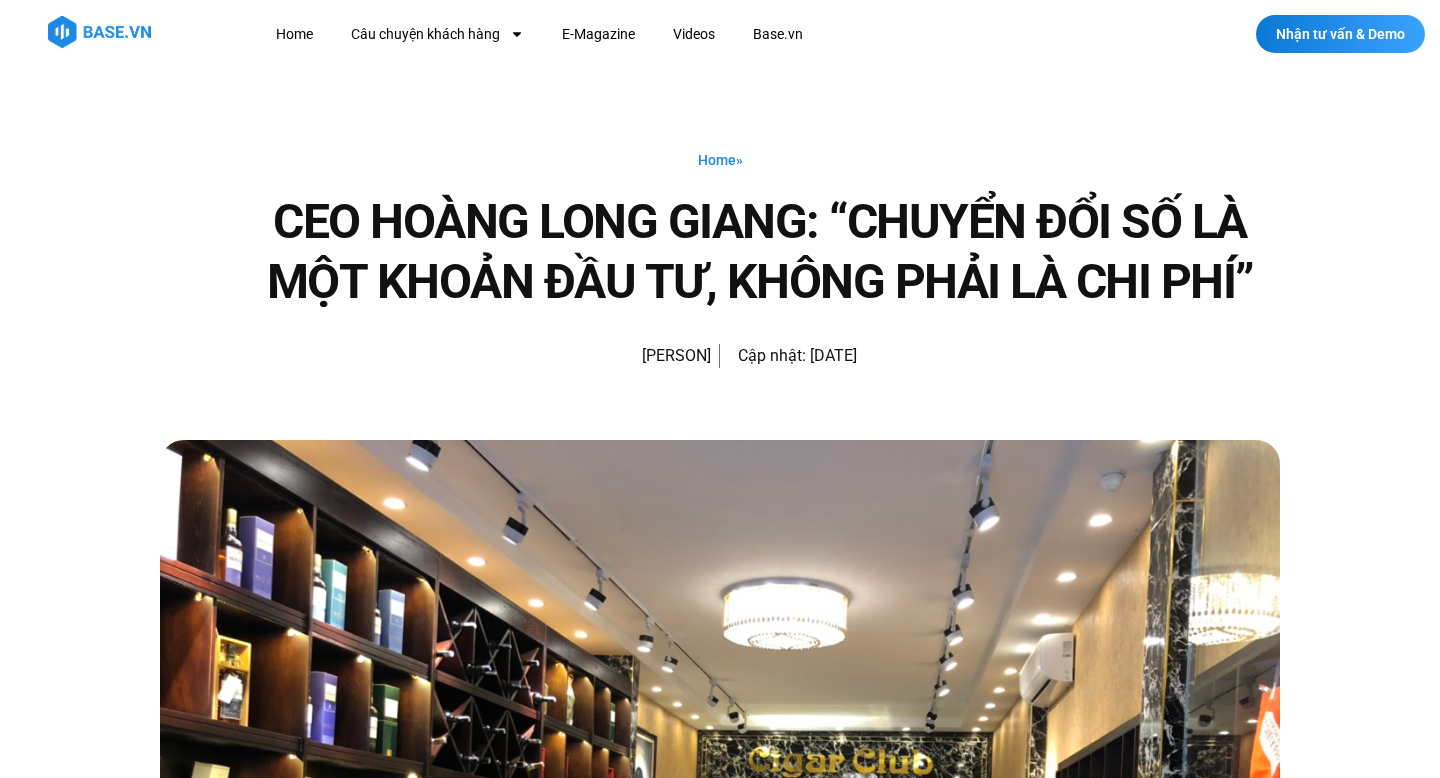 scroll, scrollTop: 338, scrollLeft: 0, axis: vertical 